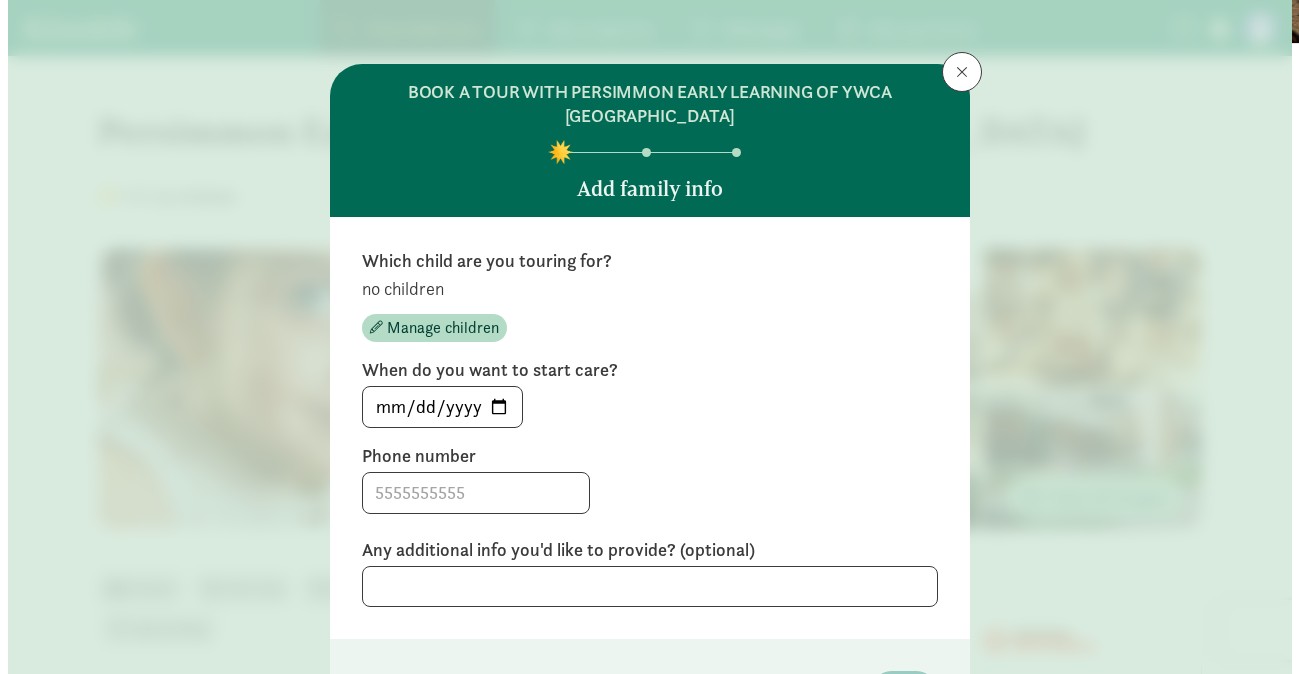 scroll, scrollTop: 0, scrollLeft: 0, axis: both 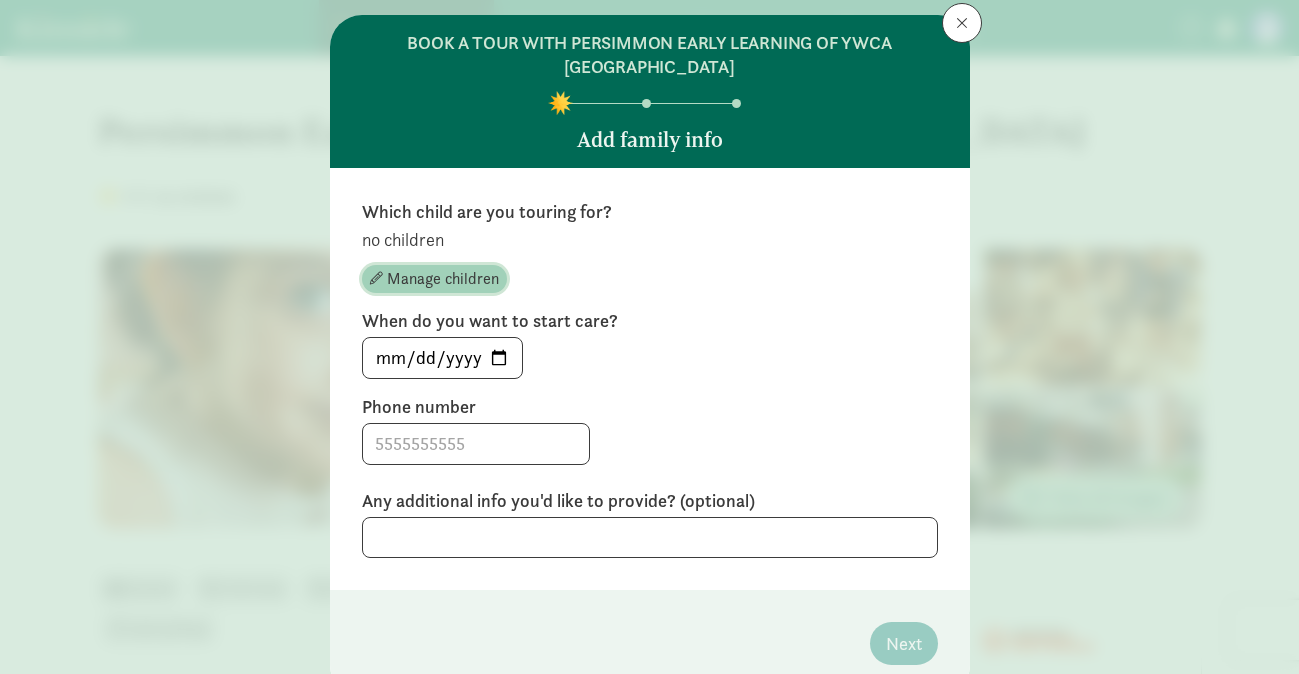 click on "Manage children" at bounding box center [443, 279] 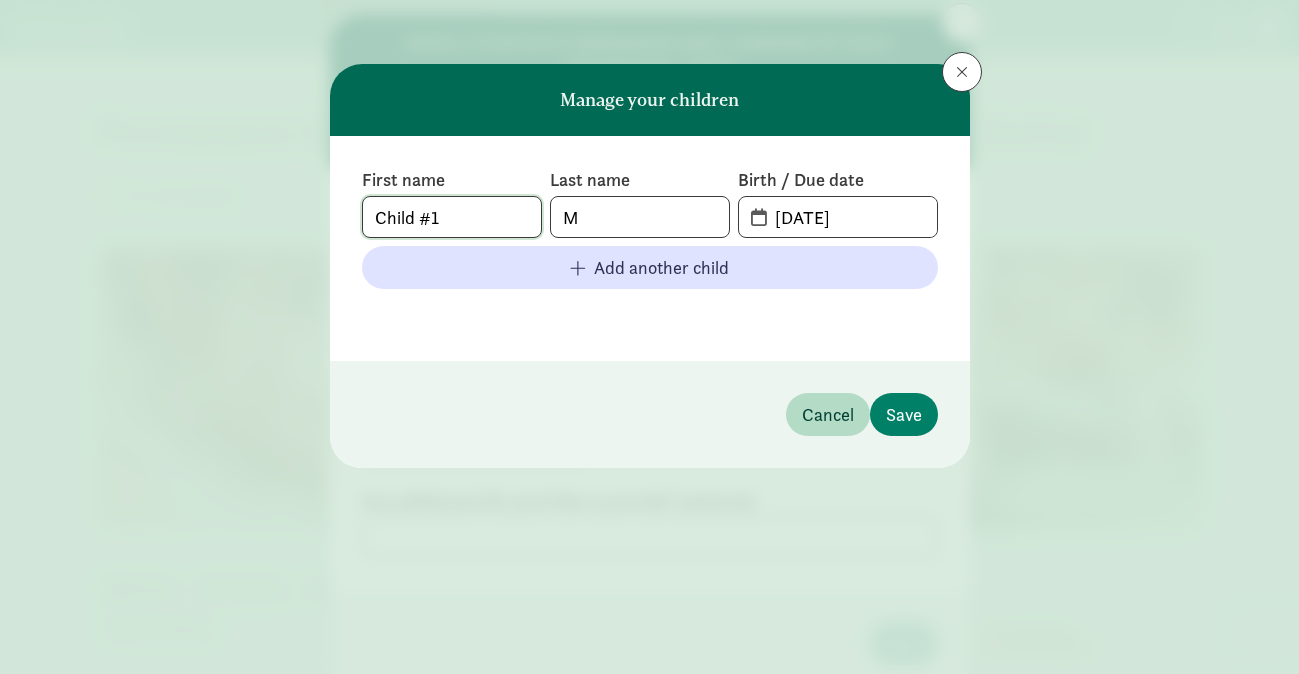 click on "Child #1" 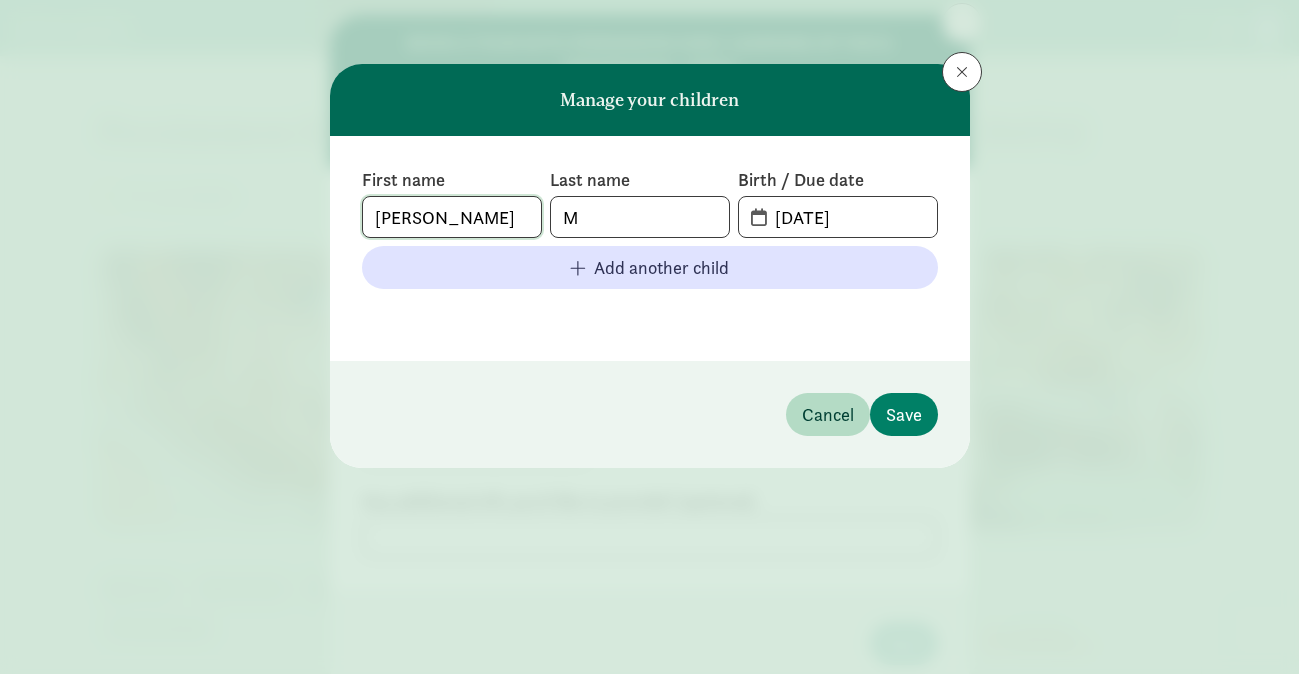 type on "[PERSON_NAME]" 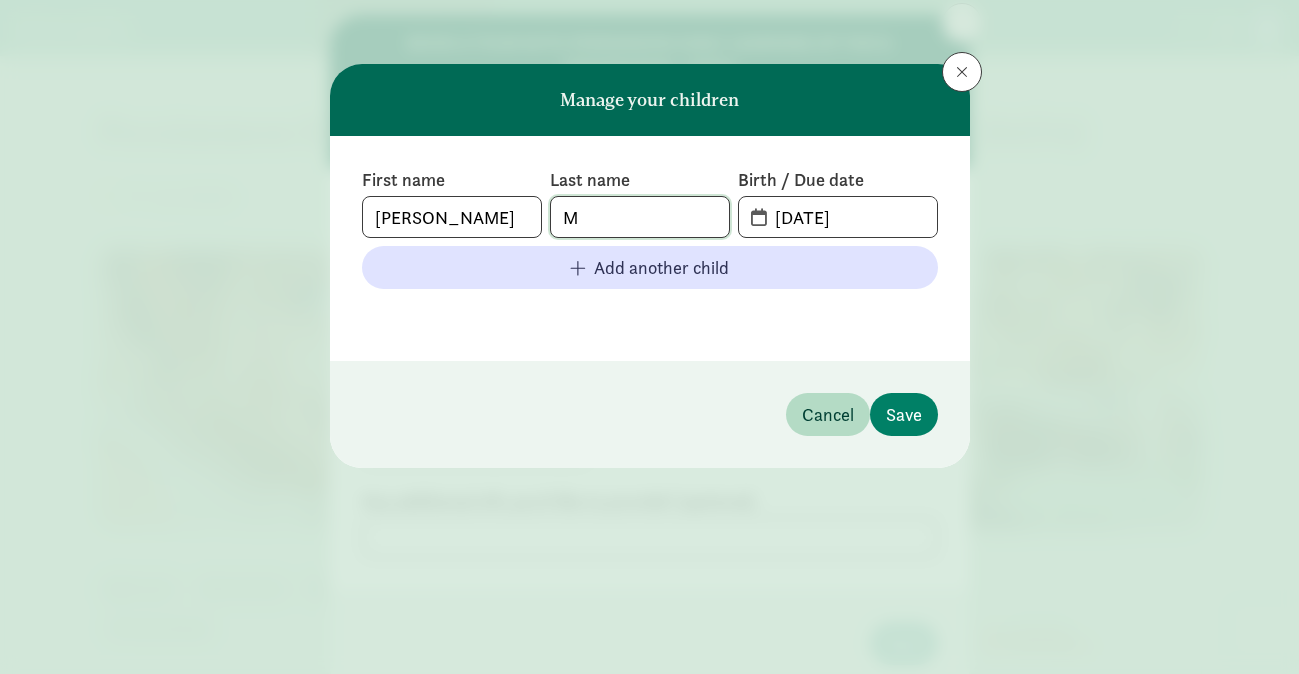 drag, startPoint x: 617, startPoint y: 216, endPoint x: 515, endPoint y: 203, distance: 102.825096 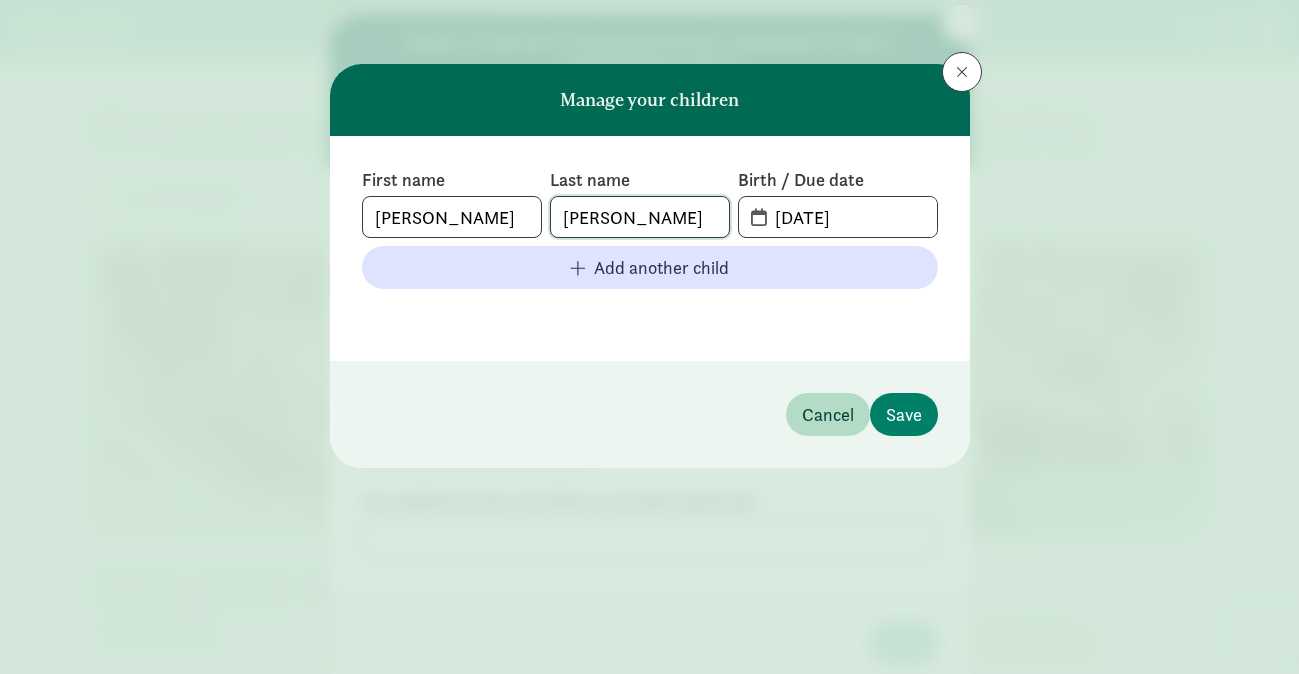 type on "[PERSON_NAME]" 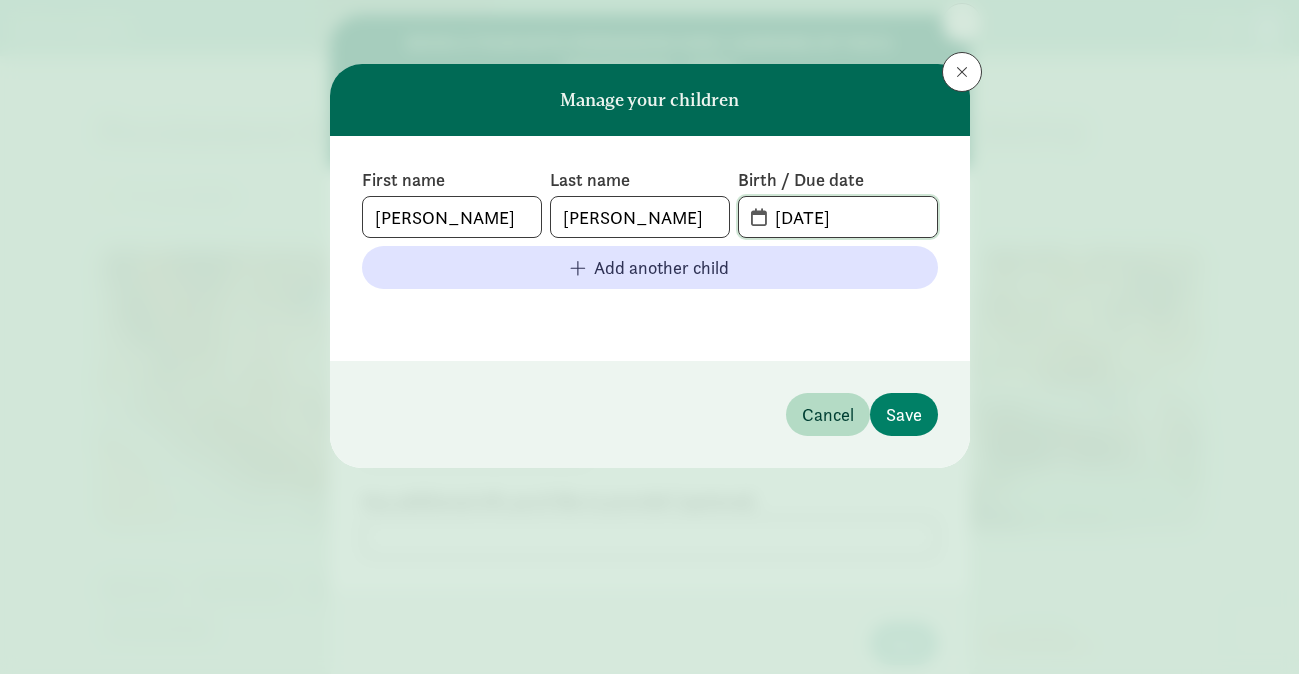 click on "[DATE]" 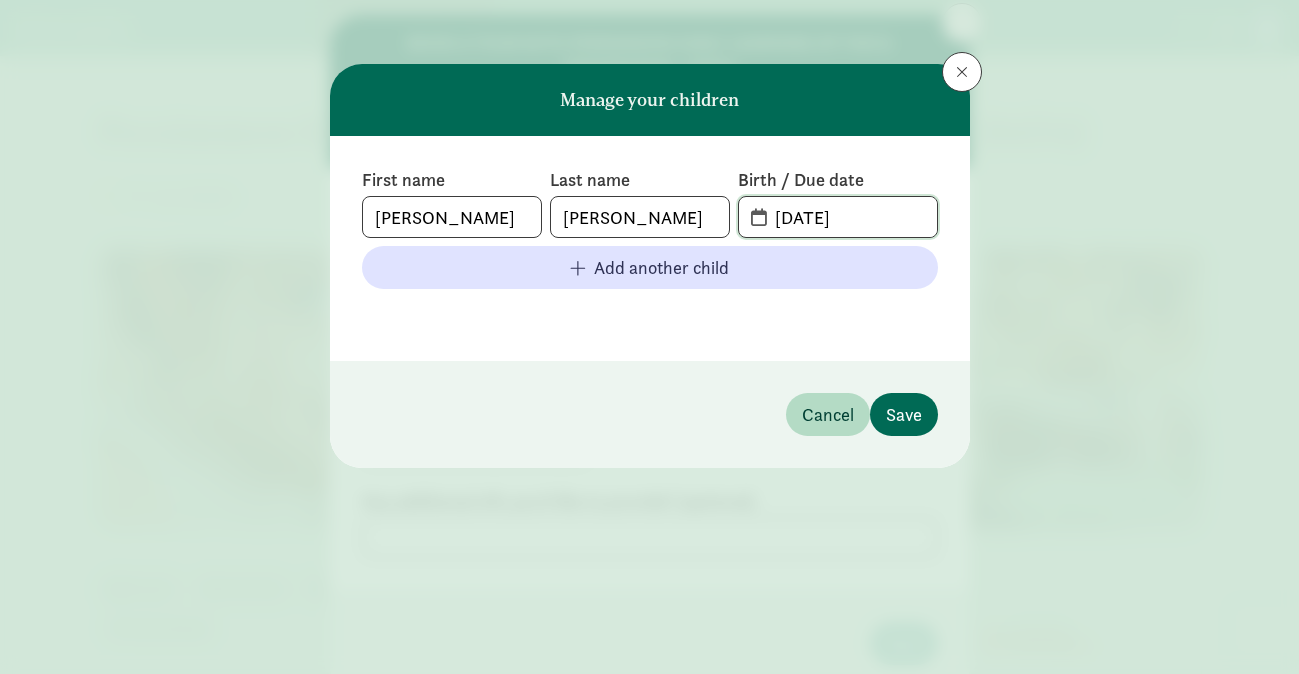 type on "[DATE]" 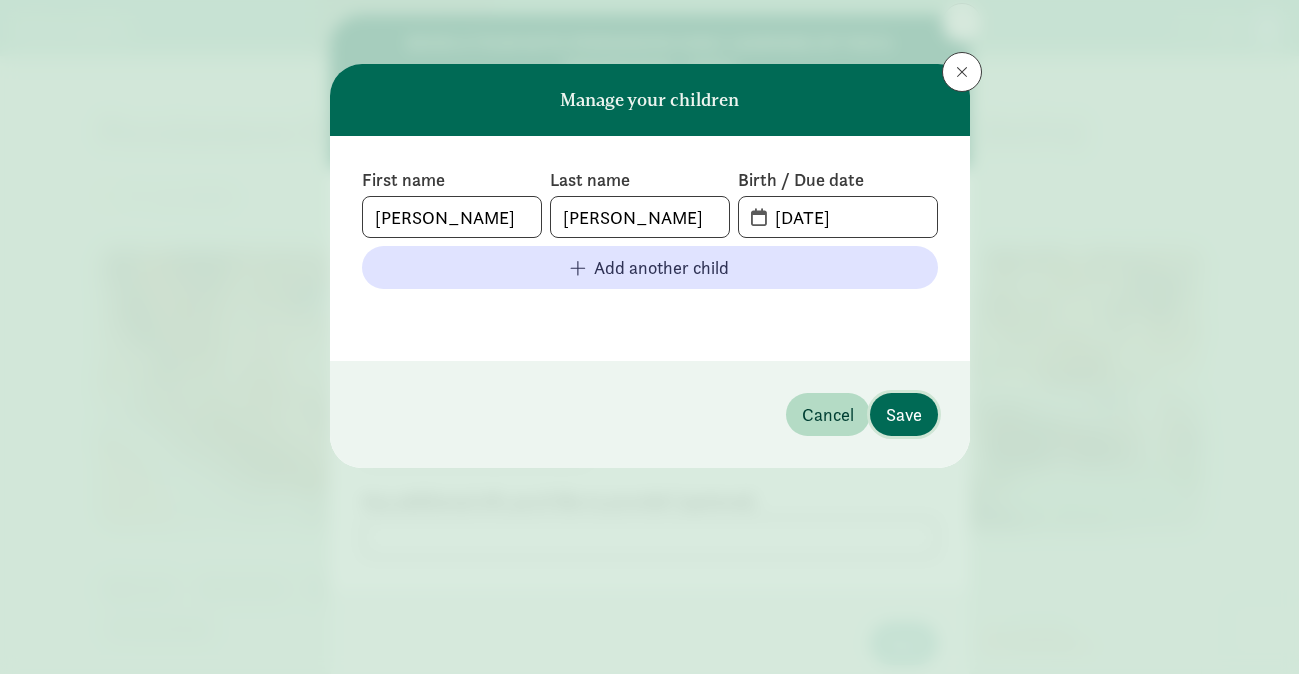 click on "Save" at bounding box center [904, 414] 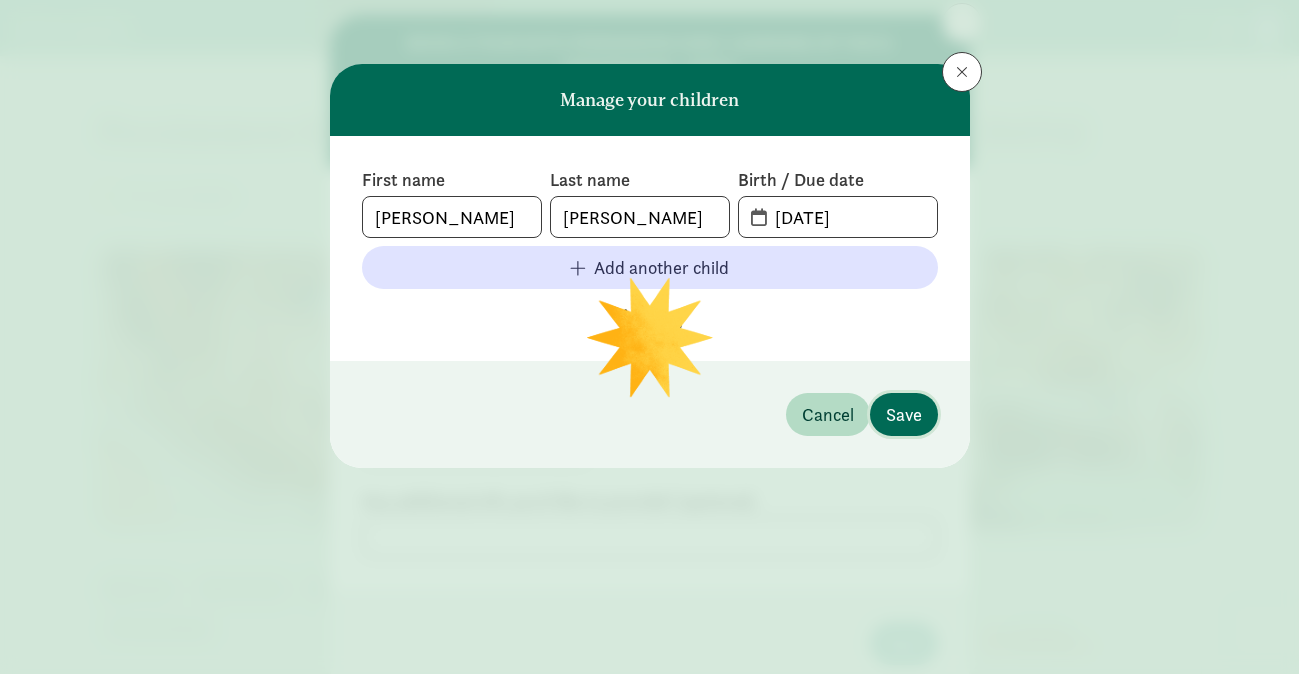 type 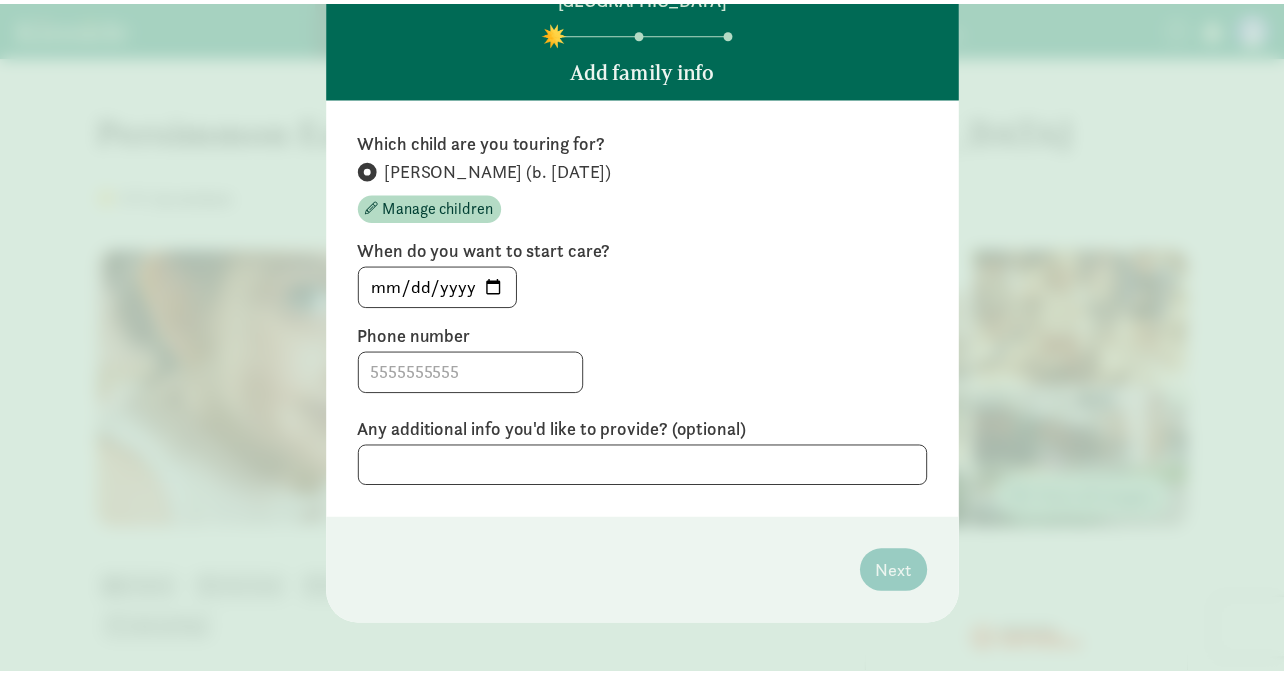 scroll, scrollTop: 135, scrollLeft: 0, axis: vertical 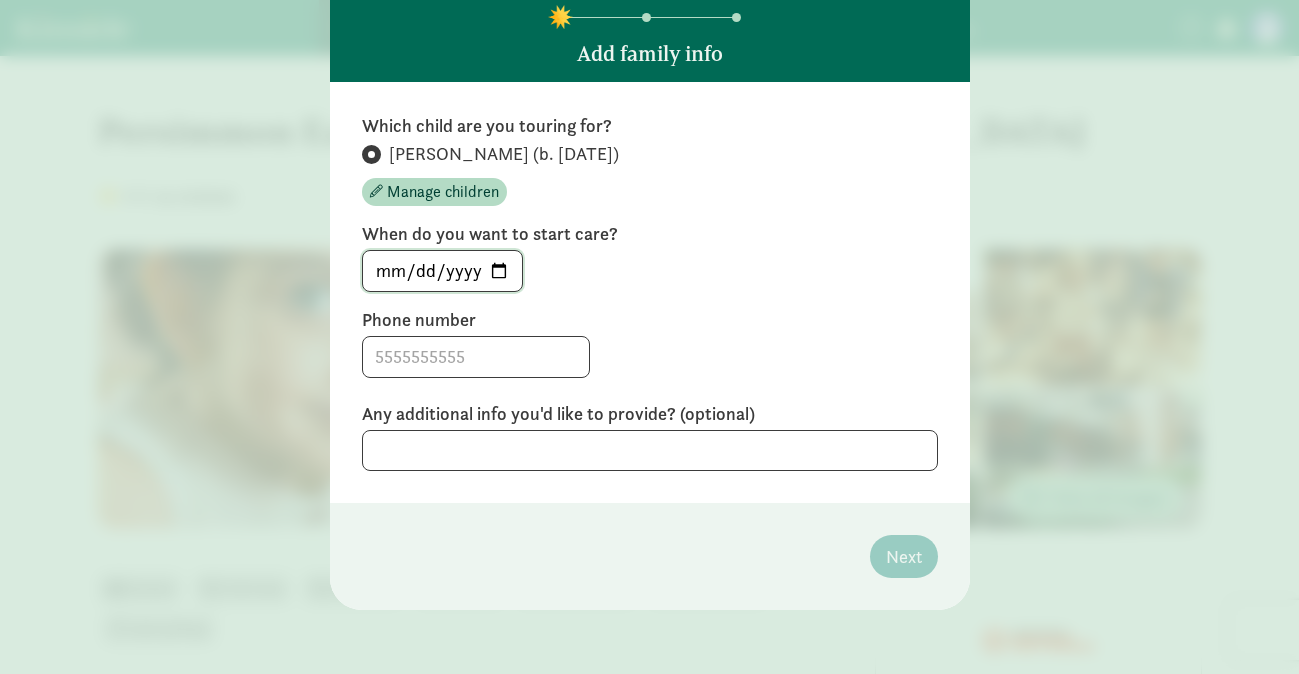 click on "[DATE]" 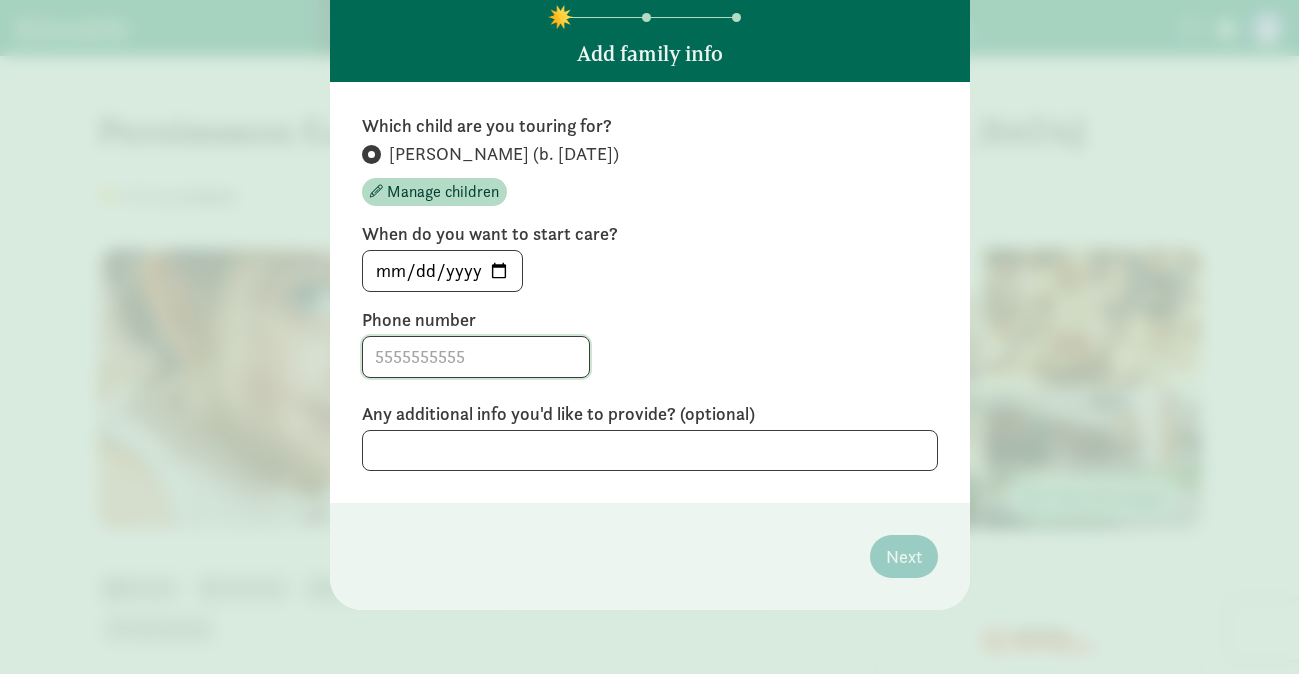 click 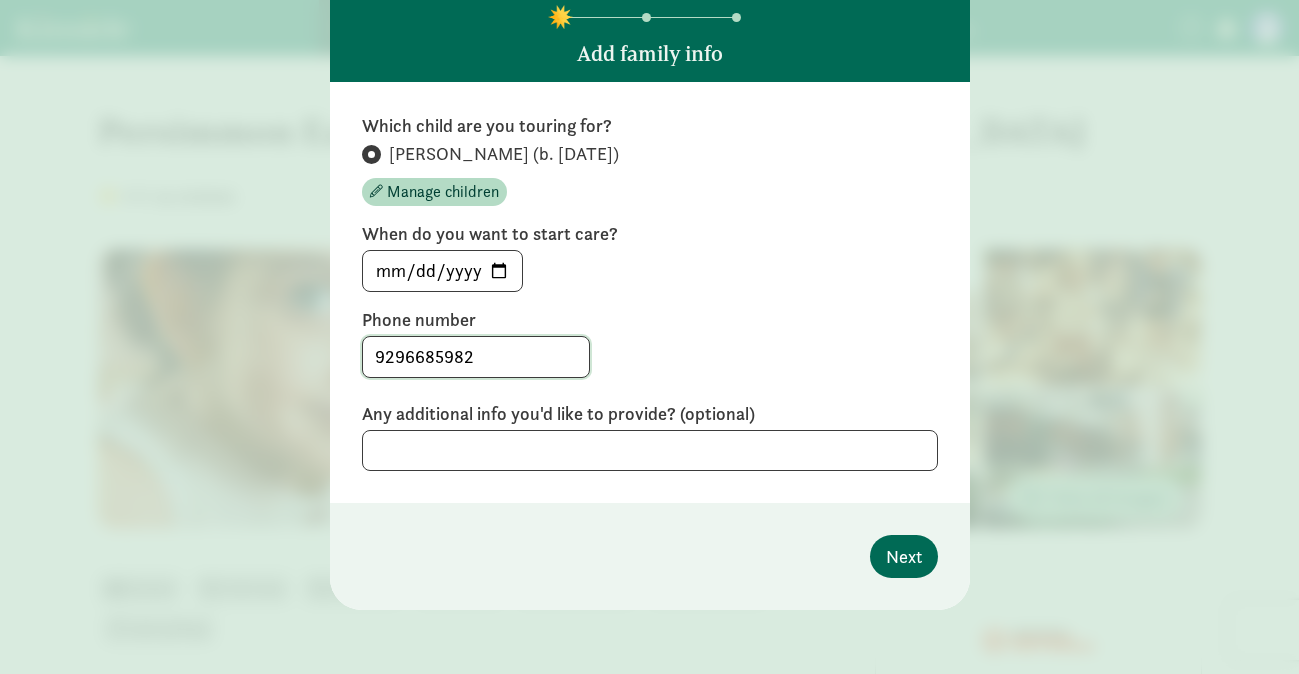 type on "9296685982" 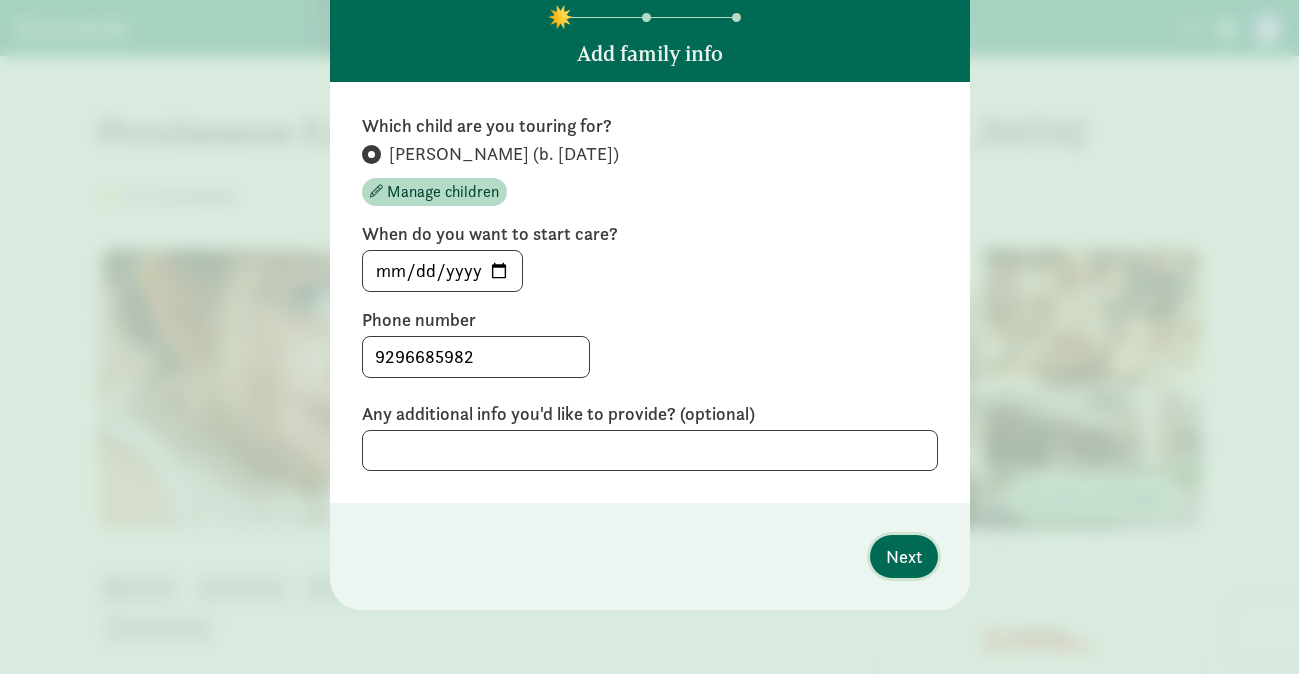 click on "Next" at bounding box center [904, 556] 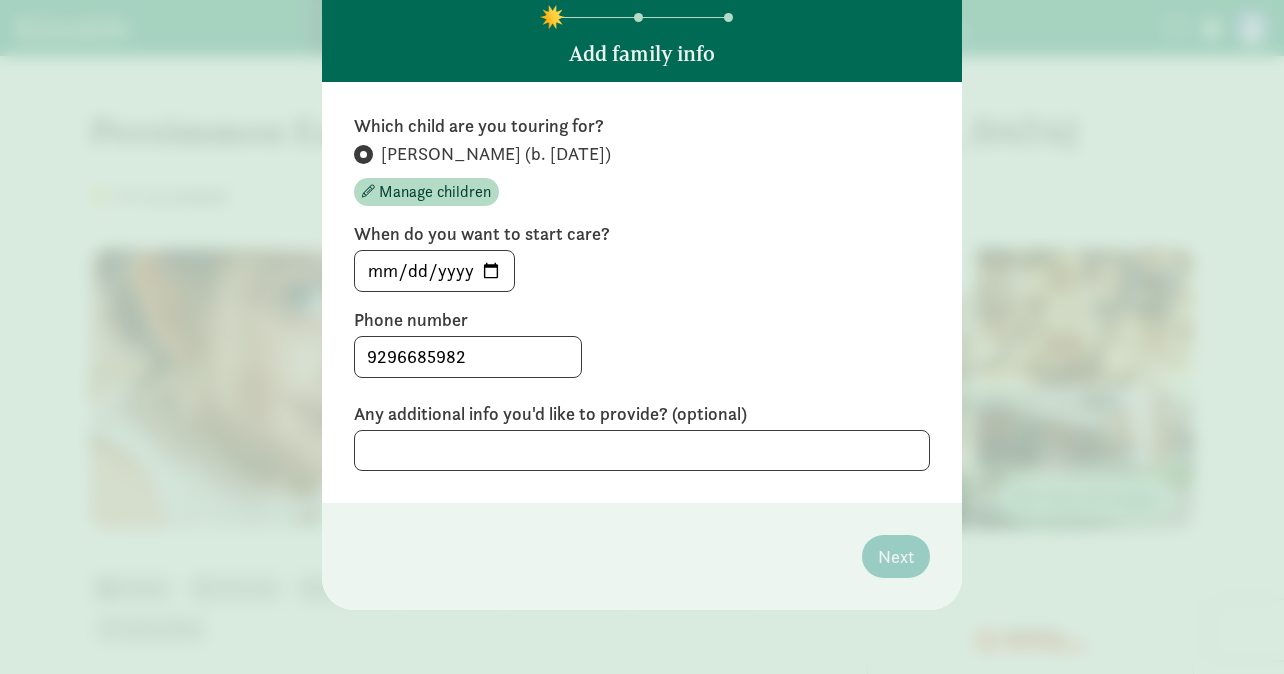 scroll, scrollTop: 0, scrollLeft: 0, axis: both 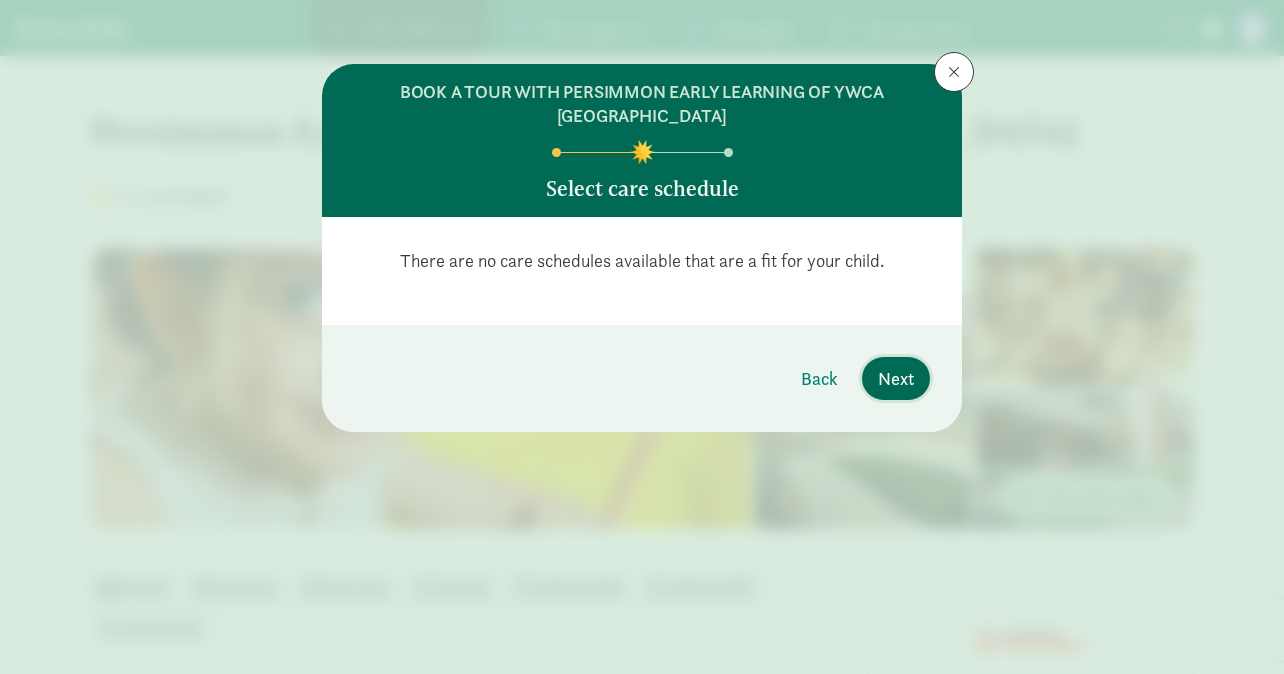click on "Next" at bounding box center (896, 378) 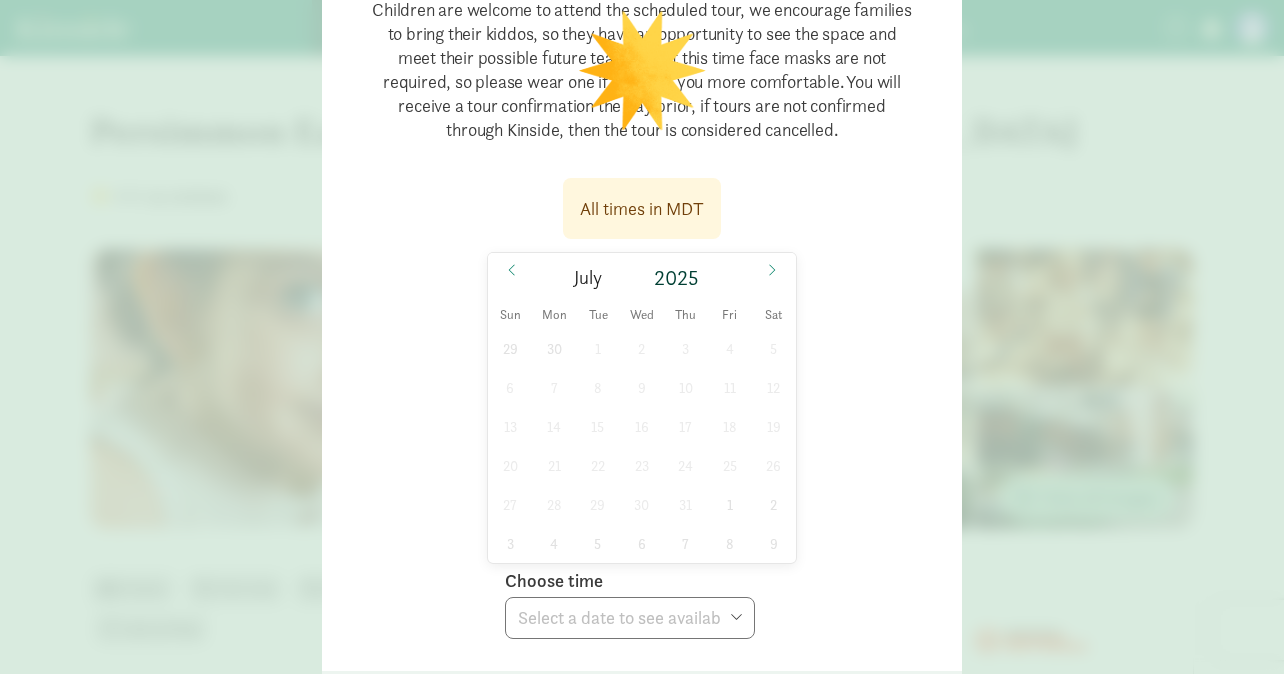 scroll, scrollTop: 304, scrollLeft: 0, axis: vertical 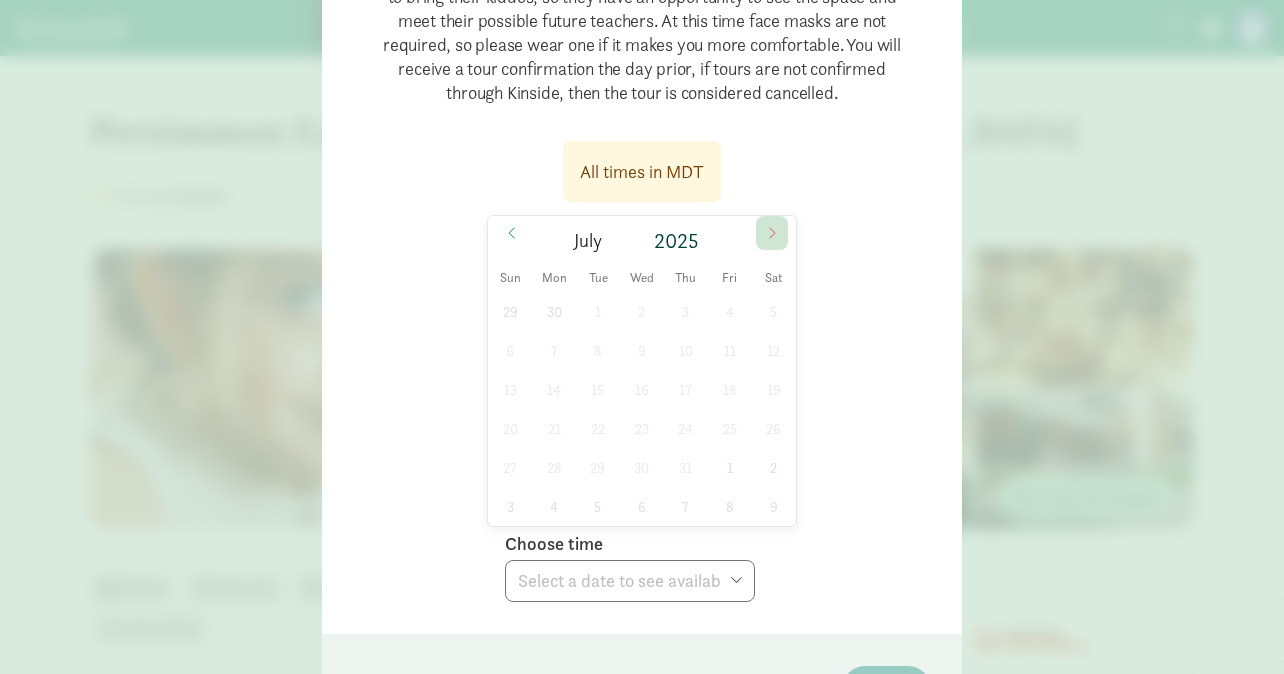 click 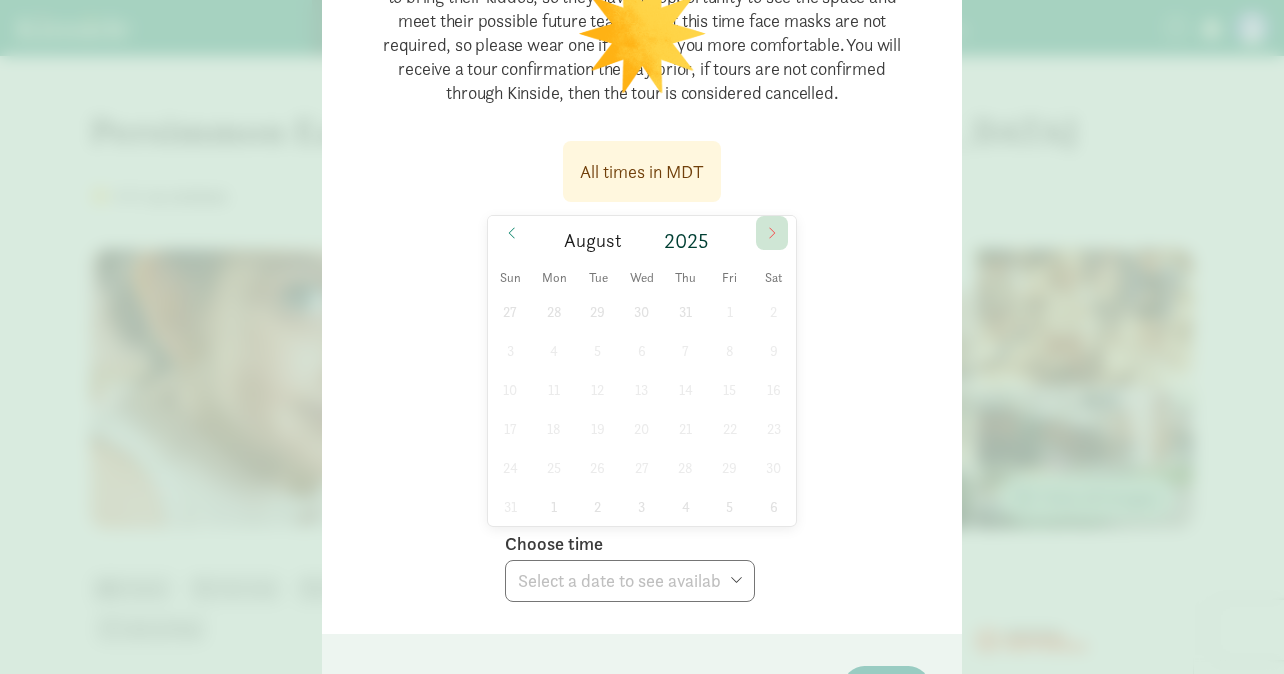 click 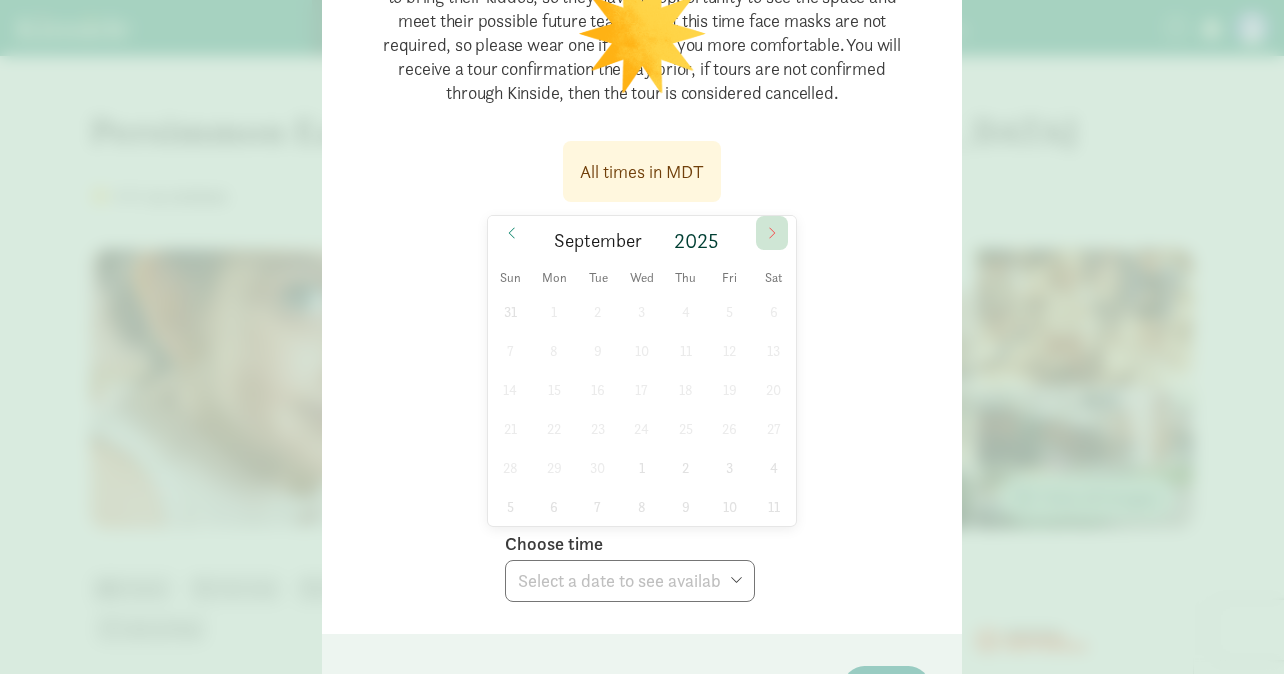 click 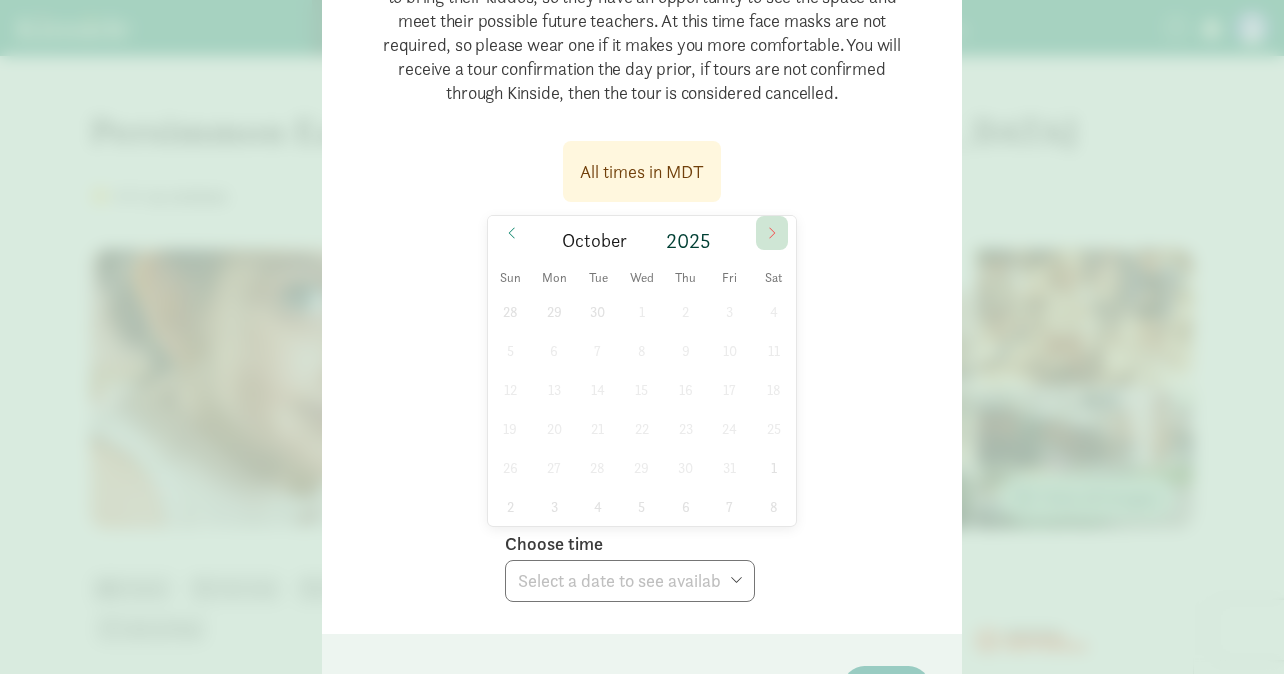 click at bounding box center (772, 233) 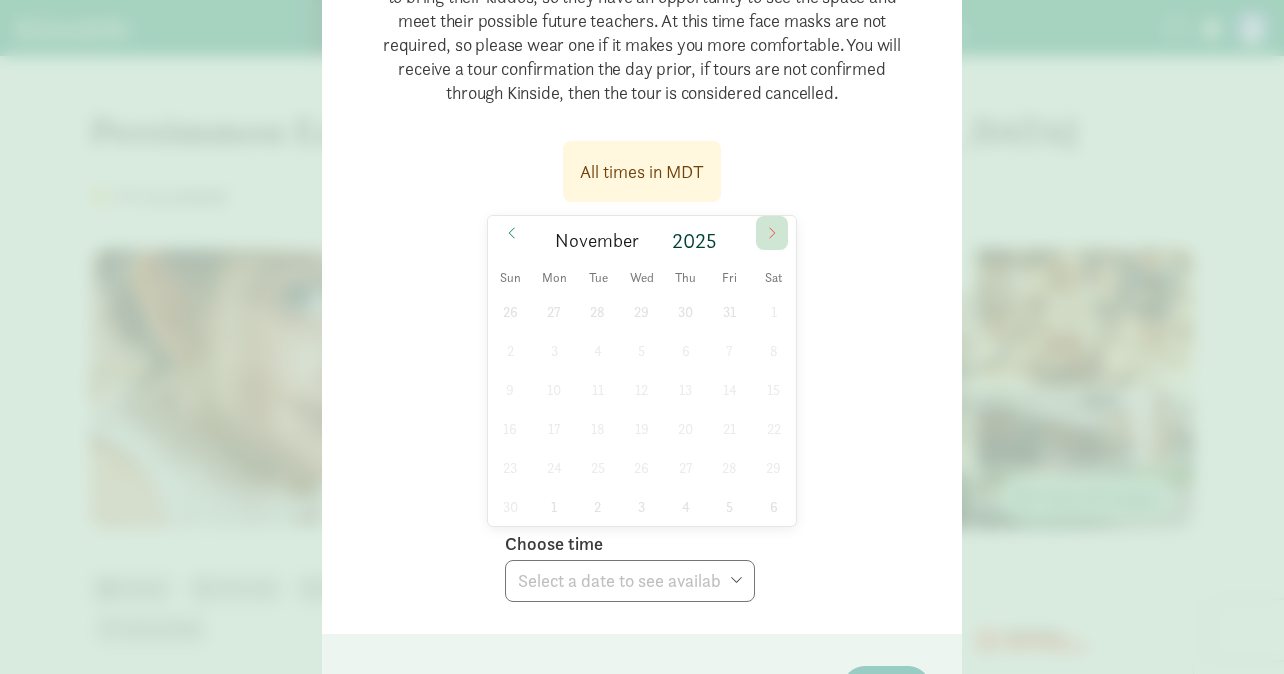 click at bounding box center [772, 233] 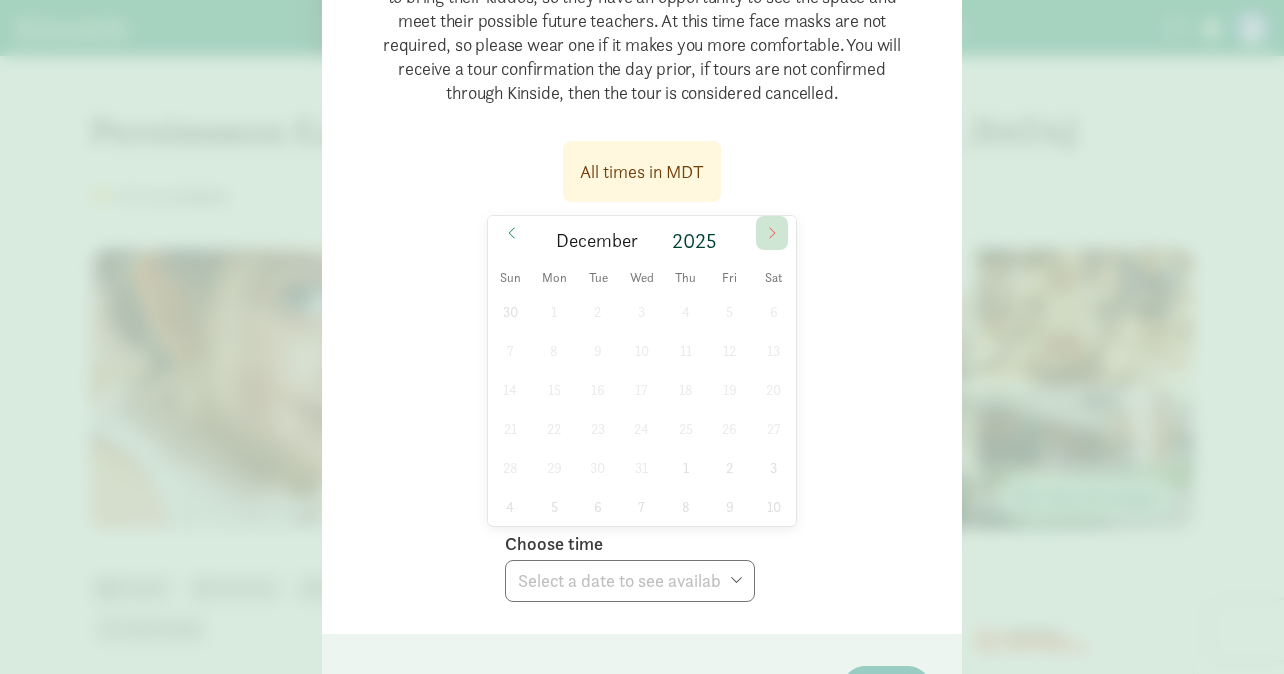 click at bounding box center (772, 233) 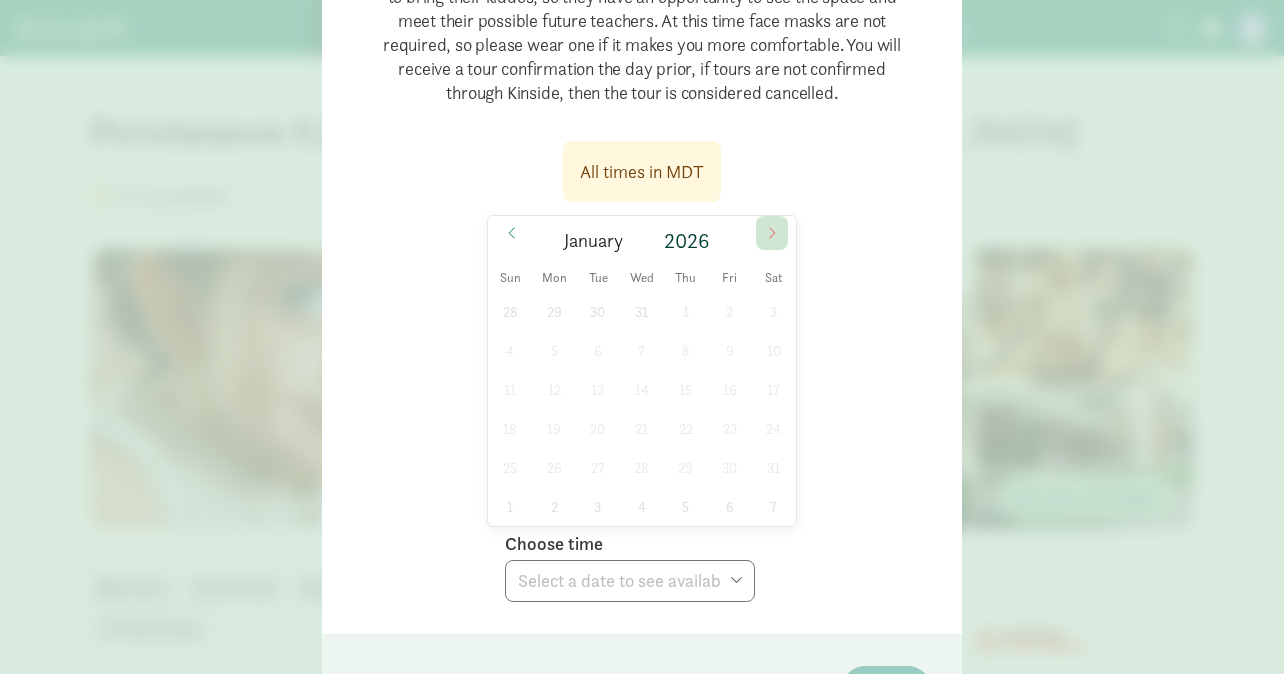 click at bounding box center [772, 233] 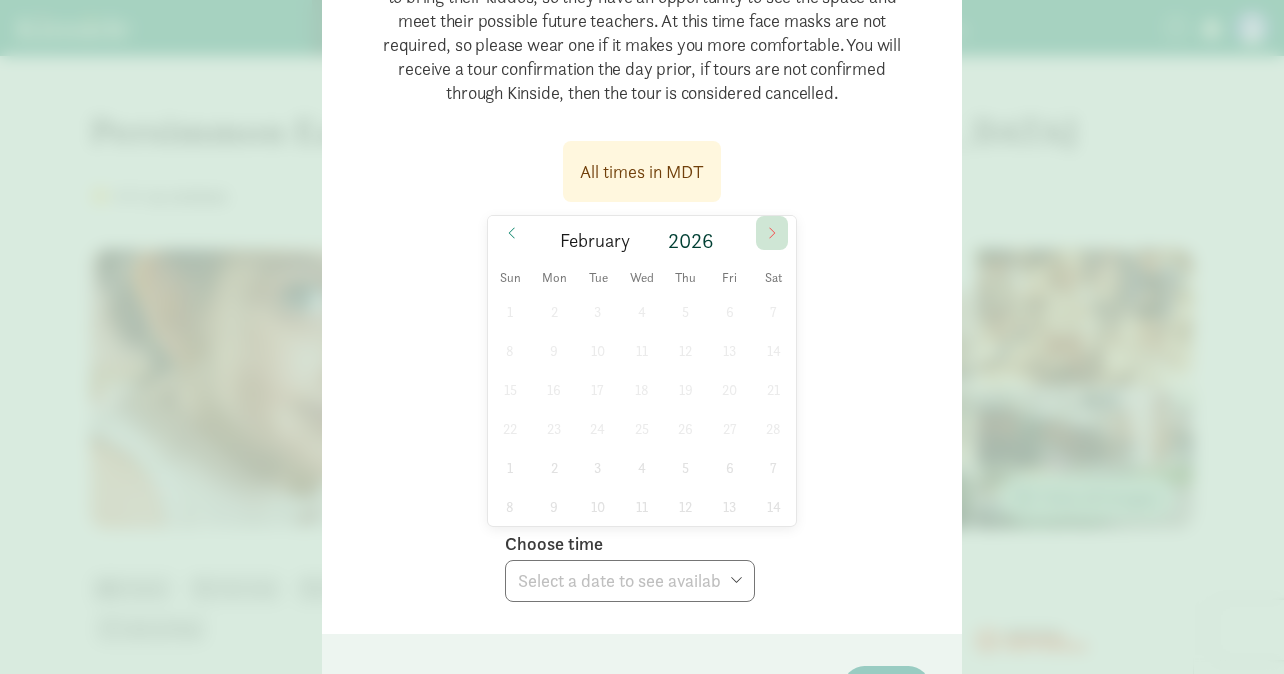 click at bounding box center [772, 233] 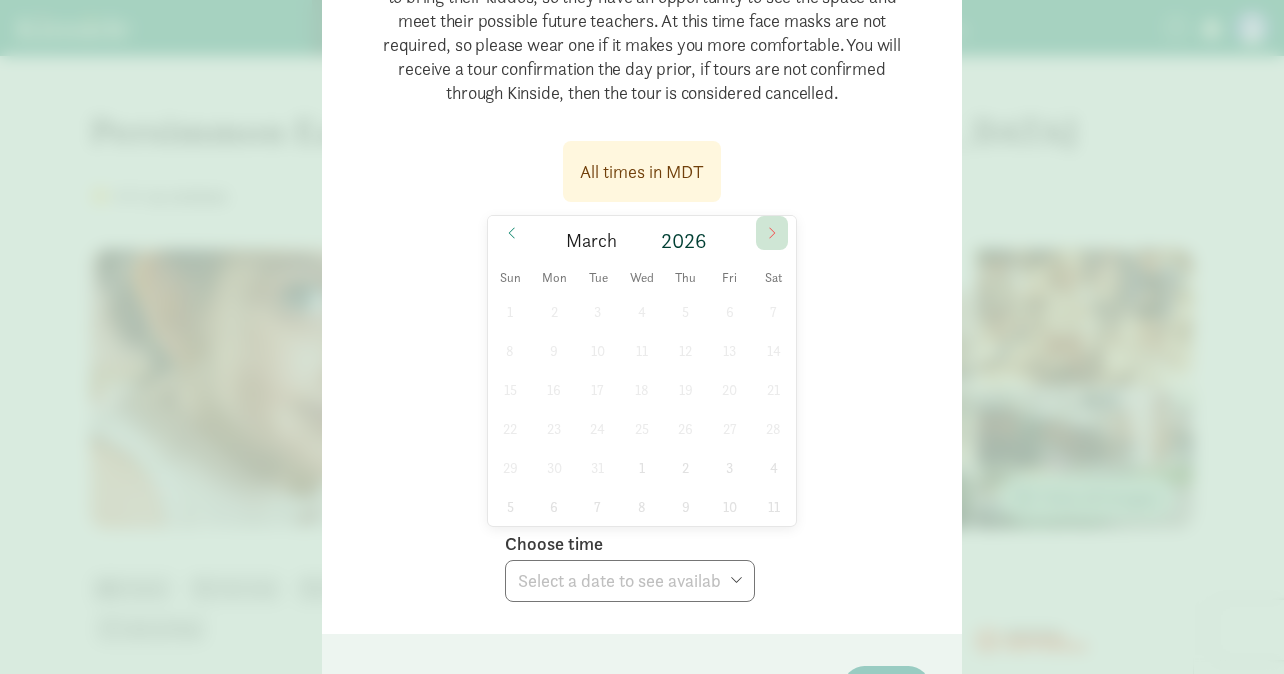 click at bounding box center [772, 233] 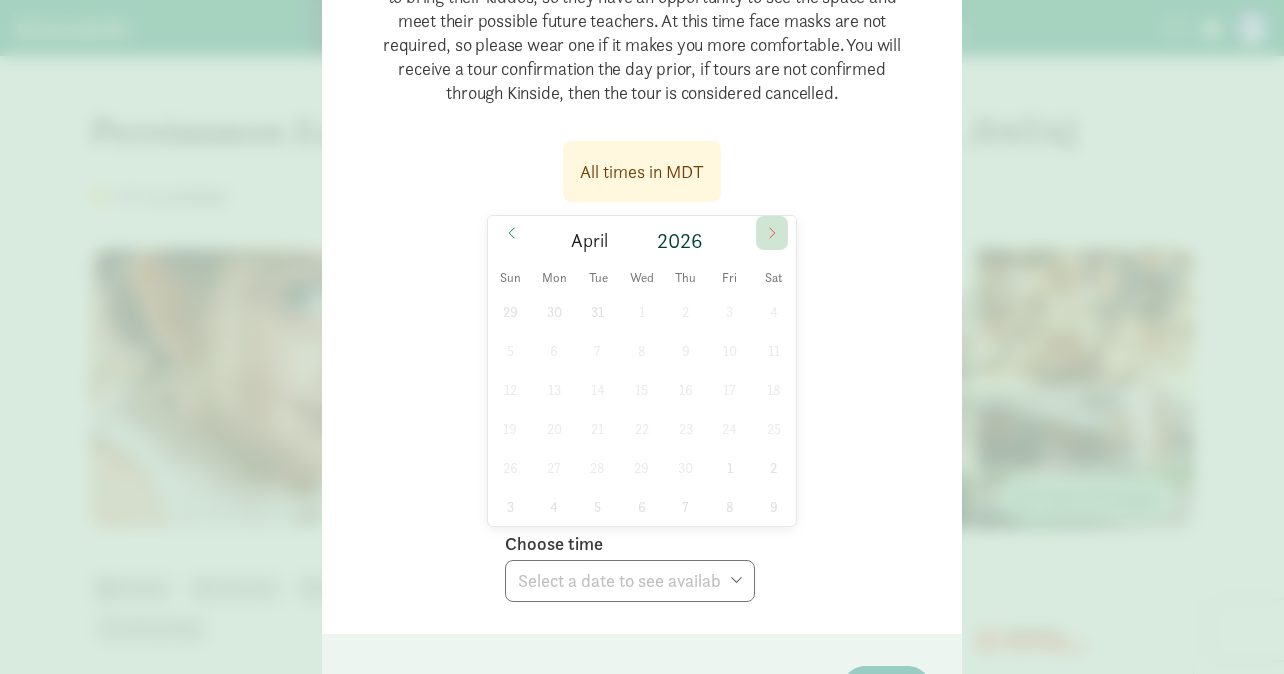 click at bounding box center [772, 233] 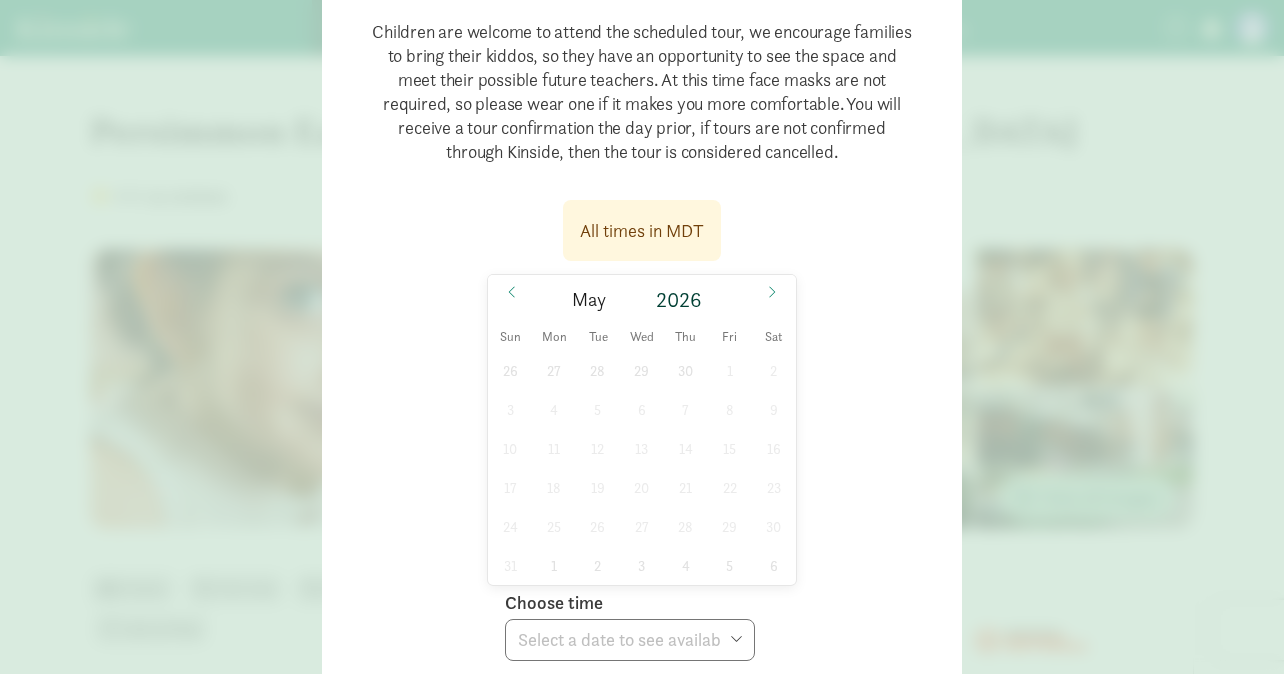 scroll, scrollTop: 246, scrollLeft: 0, axis: vertical 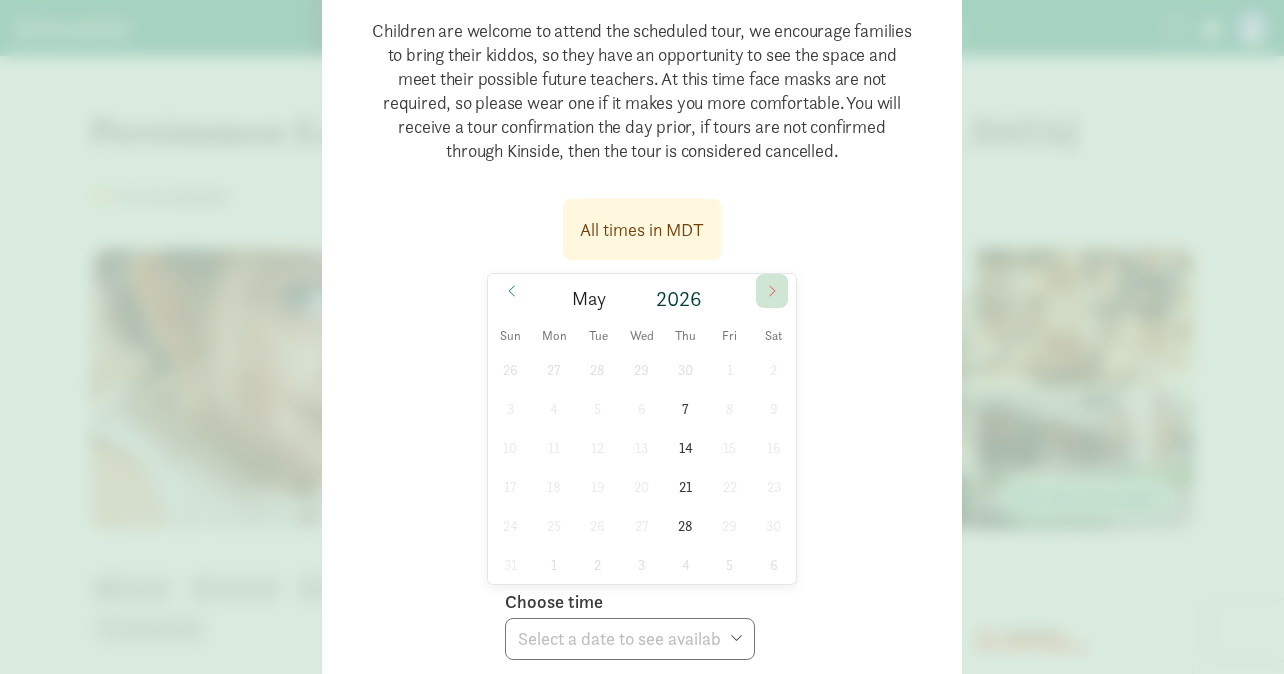 click at bounding box center [772, 291] 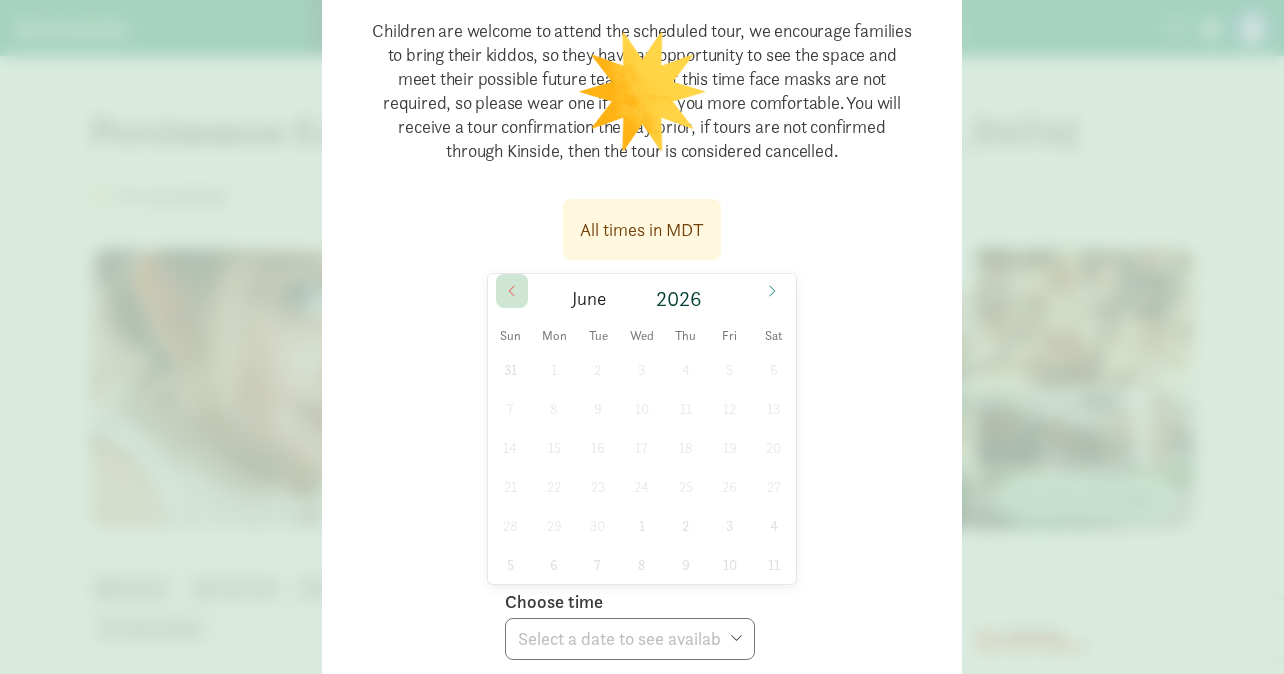 click 